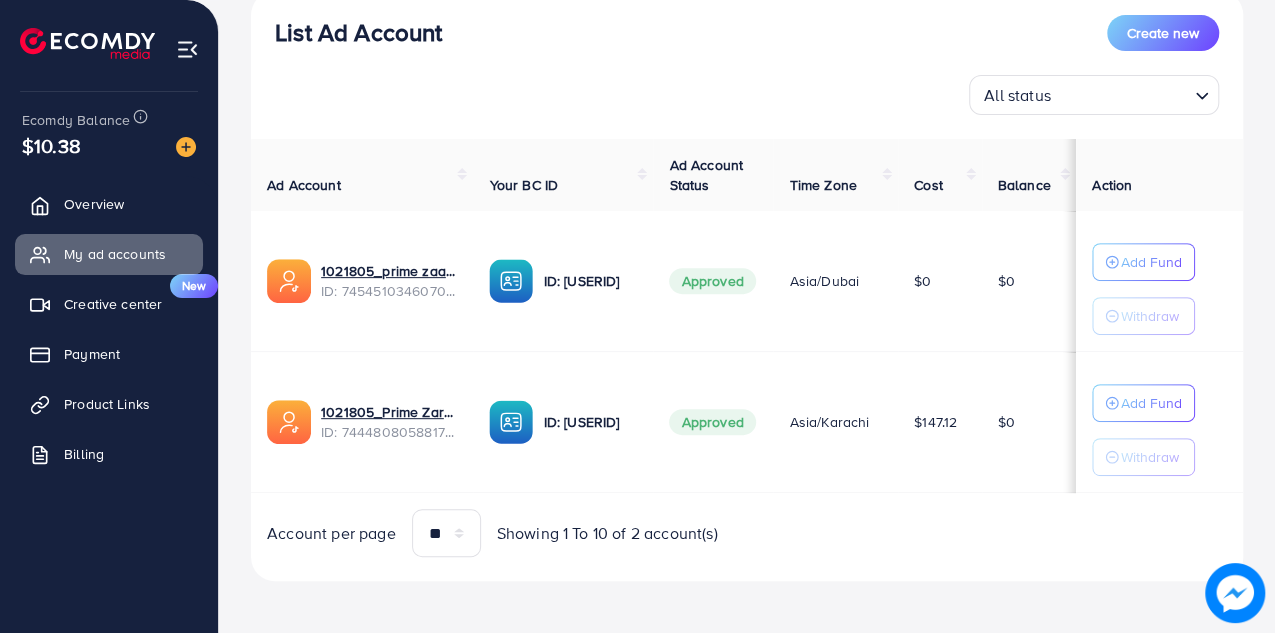 scroll, scrollTop: 0, scrollLeft: 0, axis: both 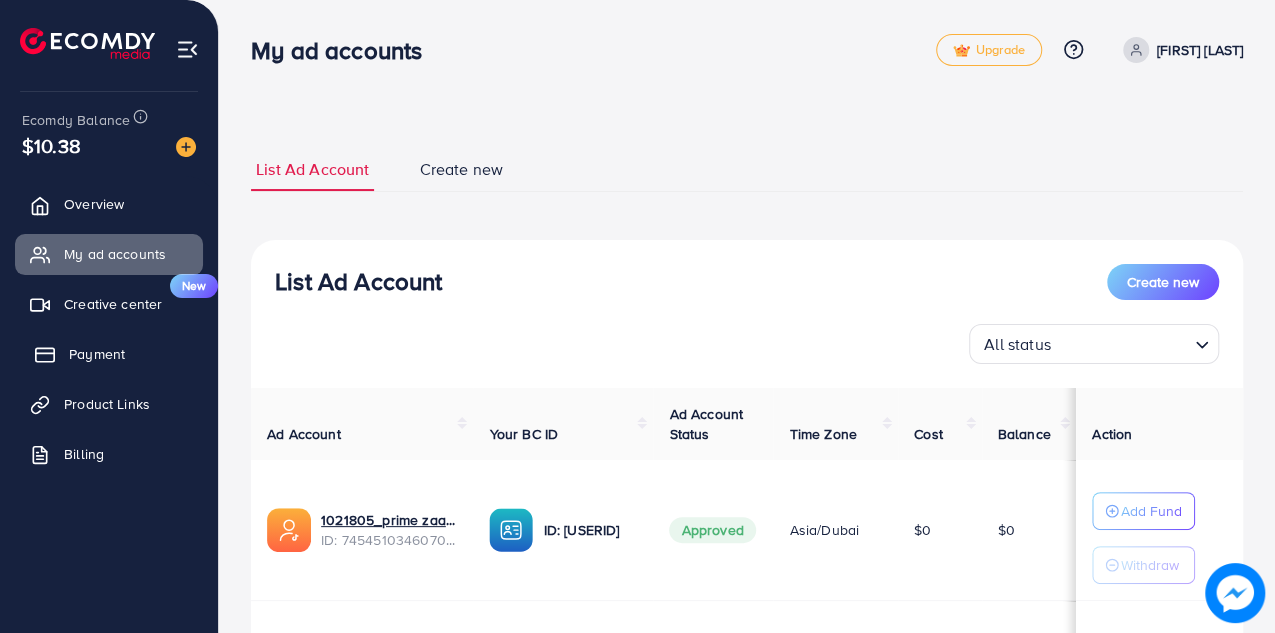 click on "Payment" at bounding box center (97, 354) 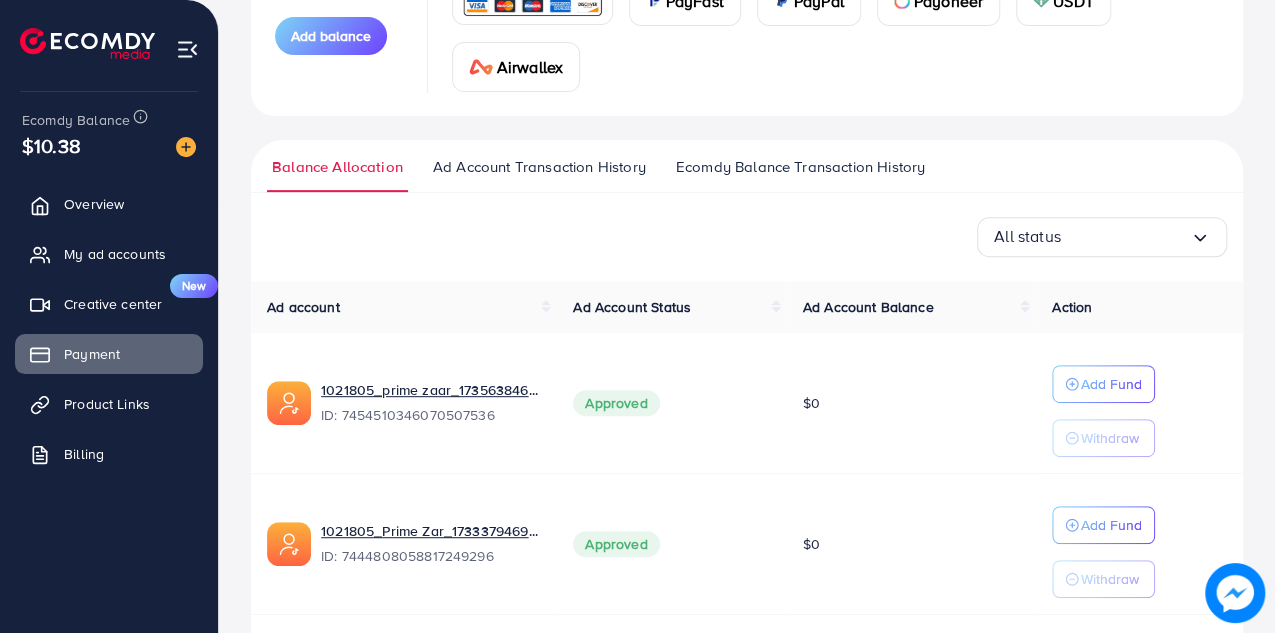 scroll, scrollTop: 0, scrollLeft: 0, axis: both 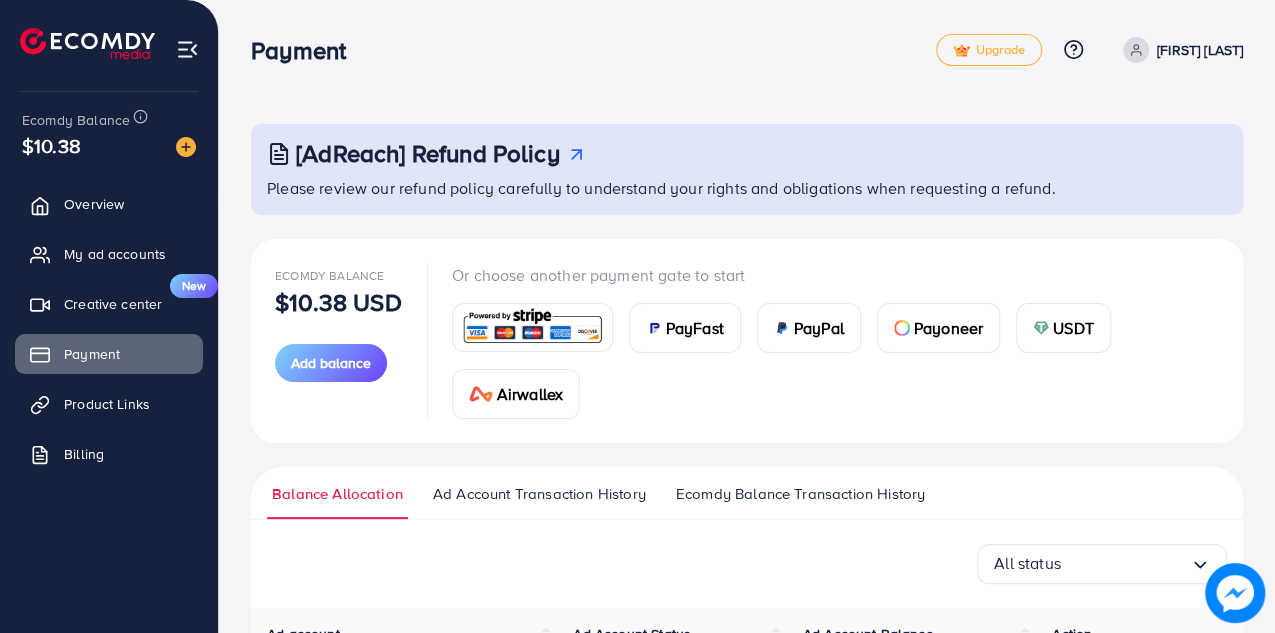click on "[FIRST] [LAST]" at bounding box center [1200, 50] 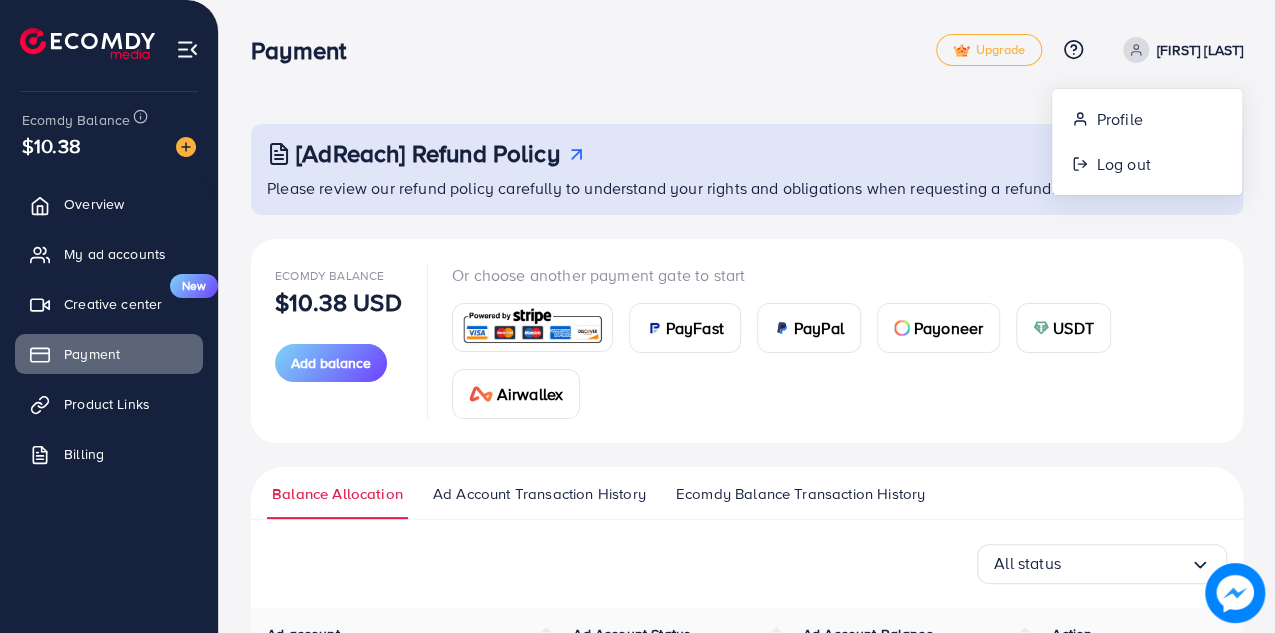 click on "[FIRST] [LAST]" at bounding box center [1200, 50] 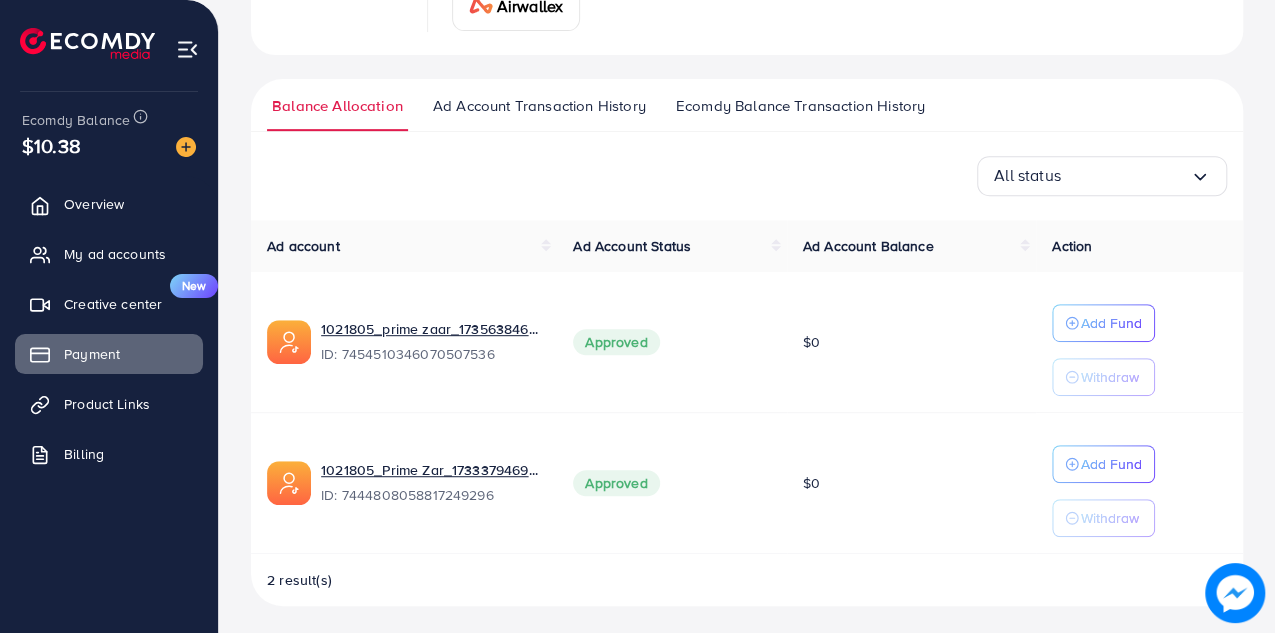 scroll, scrollTop: 0, scrollLeft: 0, axis: both 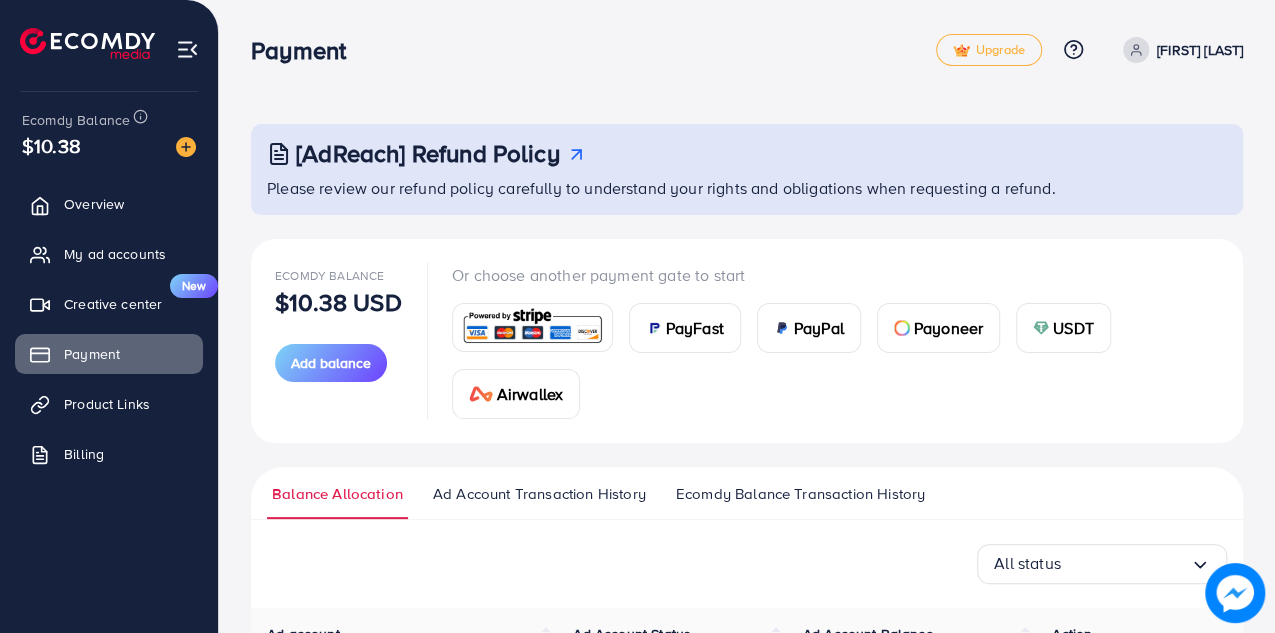 click at bounding box center (1235, 593) 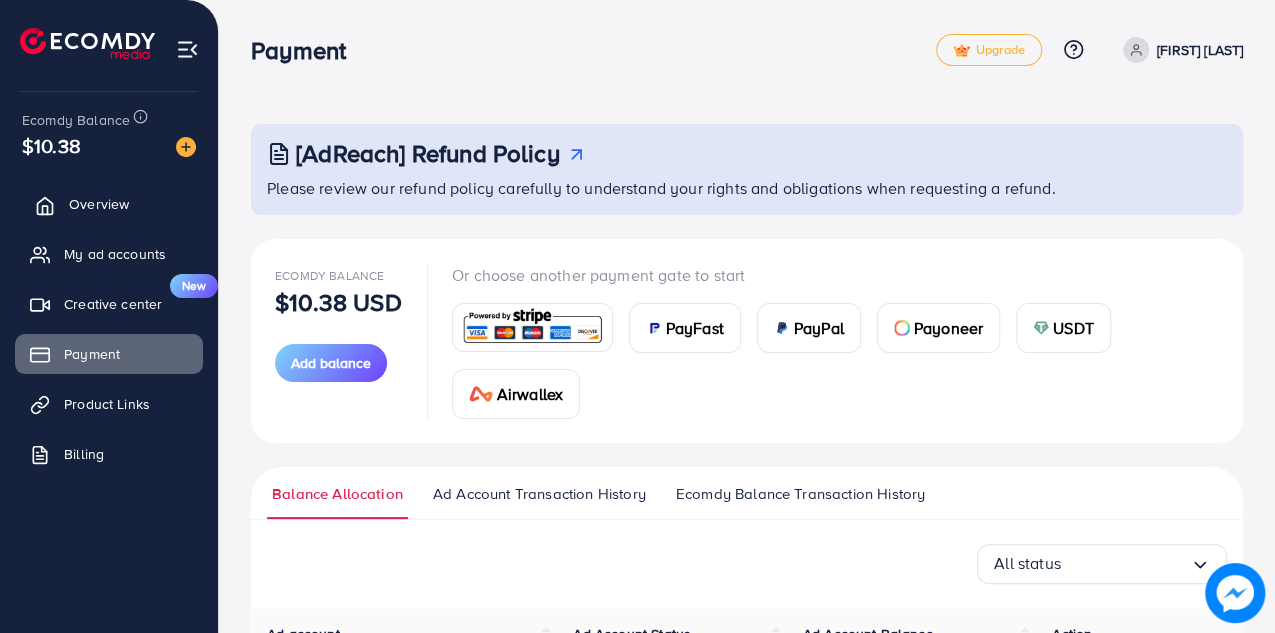 click on "Overview" at bounding box center (109, 204) 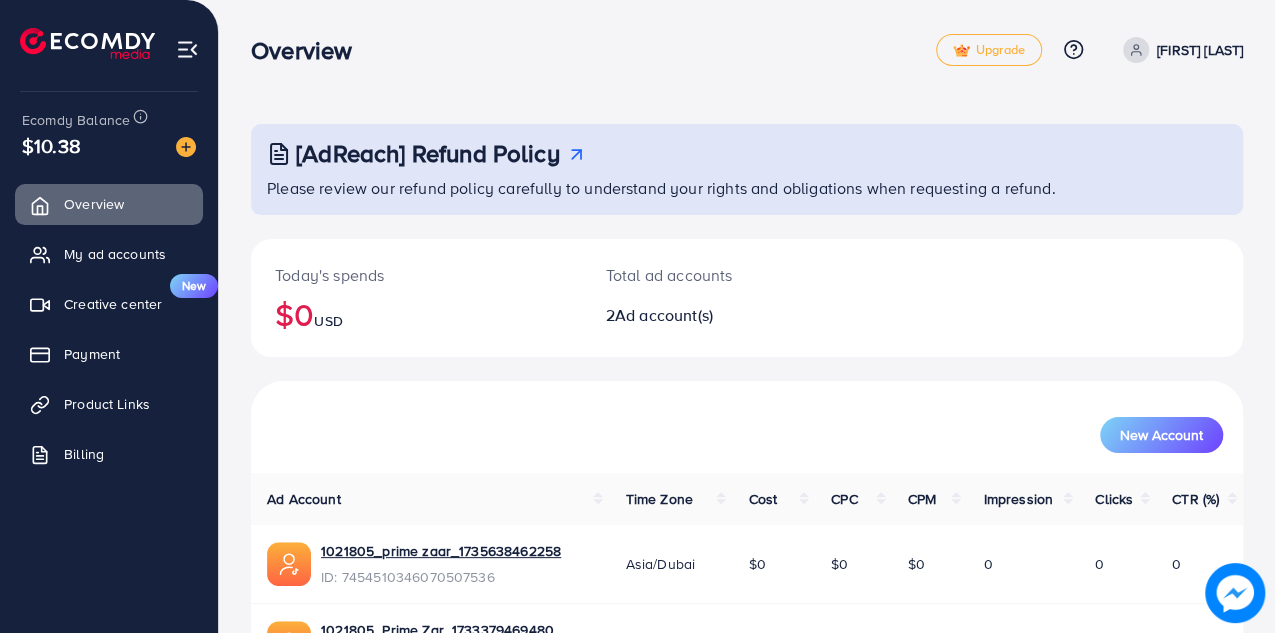 click at bounding box center [1136, 50] 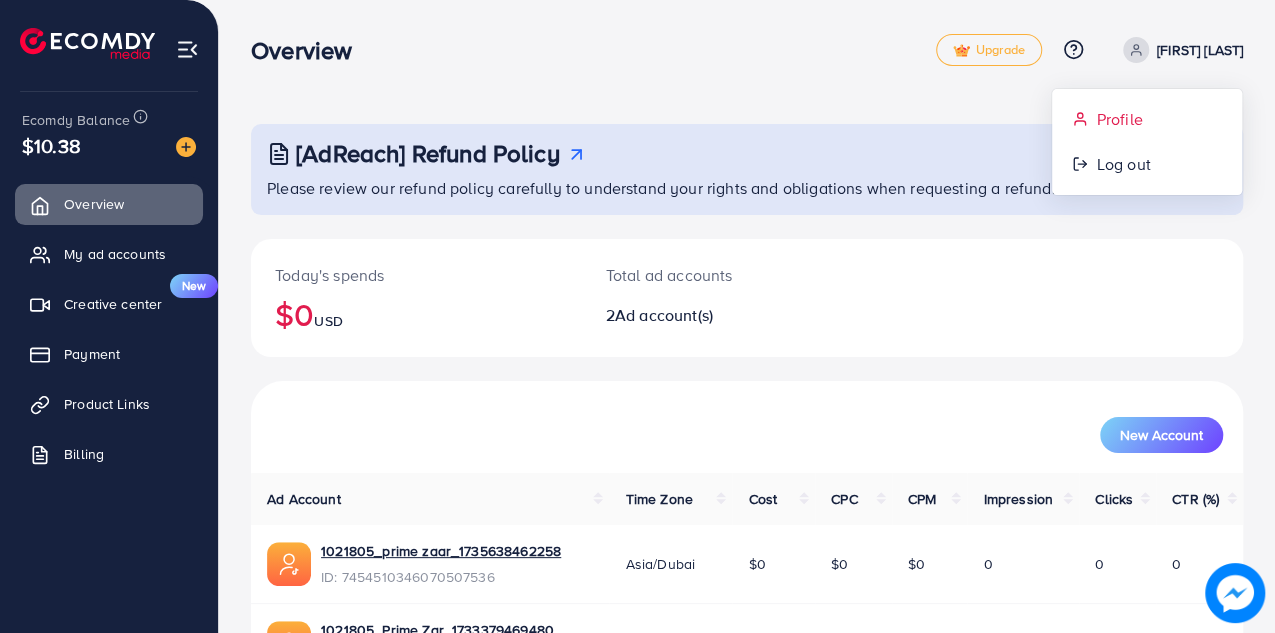 click on "Profile" at bounding box center [1119, 119] 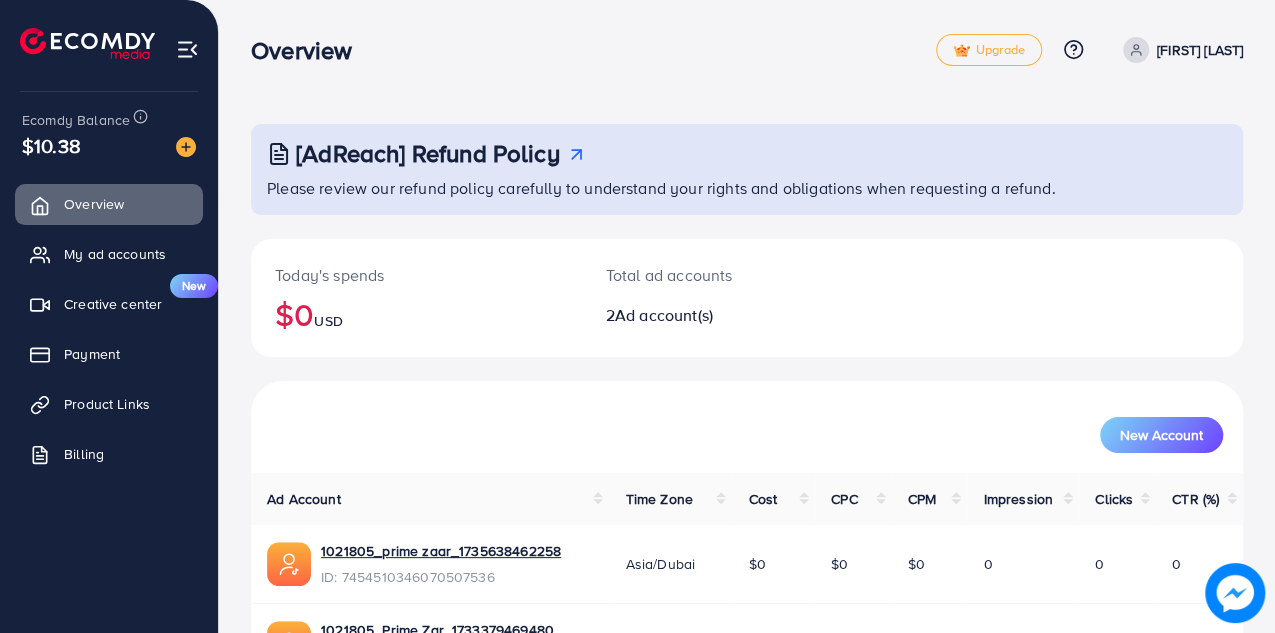 select on "********" 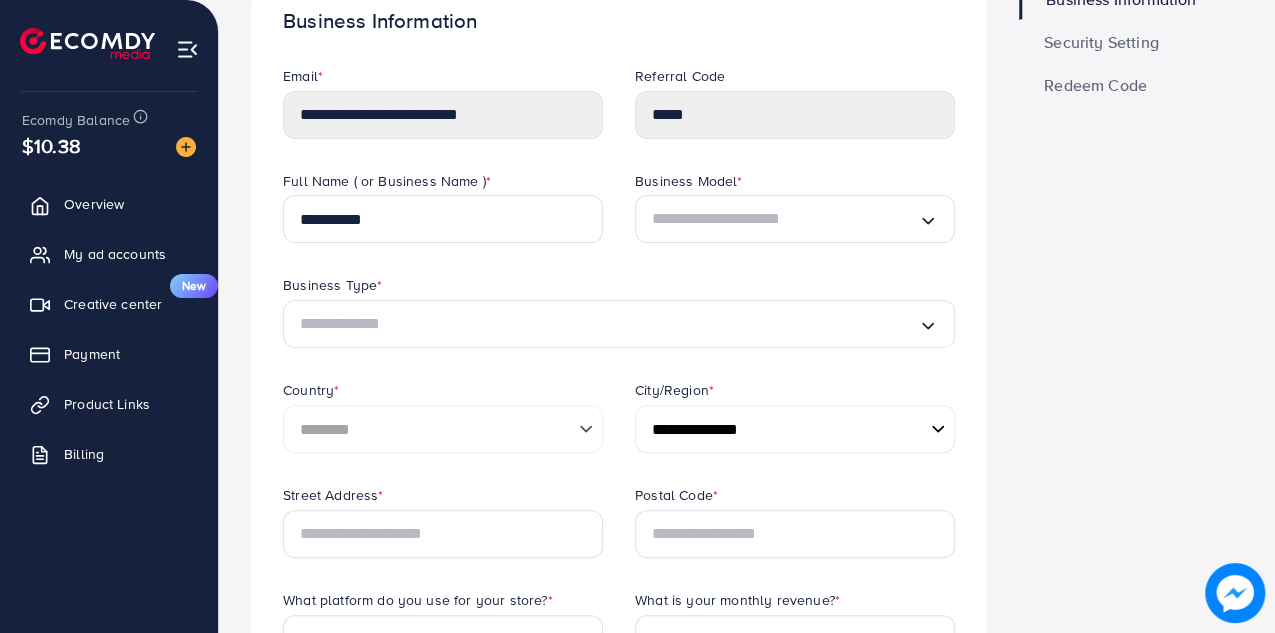 scroll, scrollTop: 148, scrollLeft: 0, axis: vertical 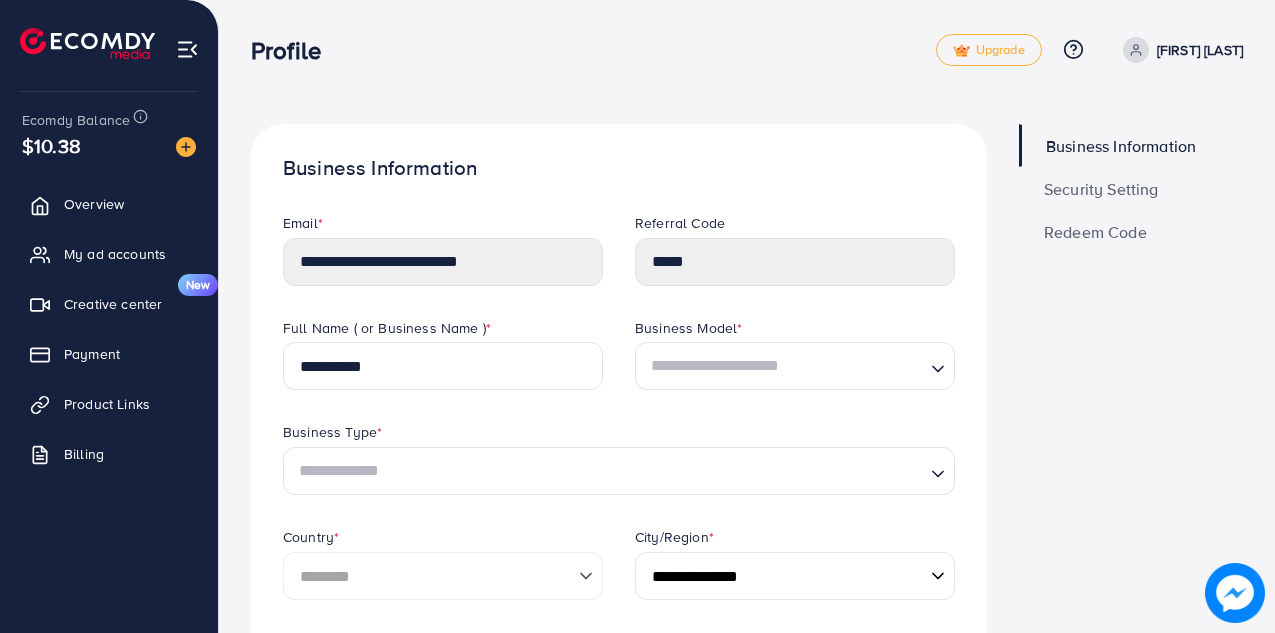 select on "********" 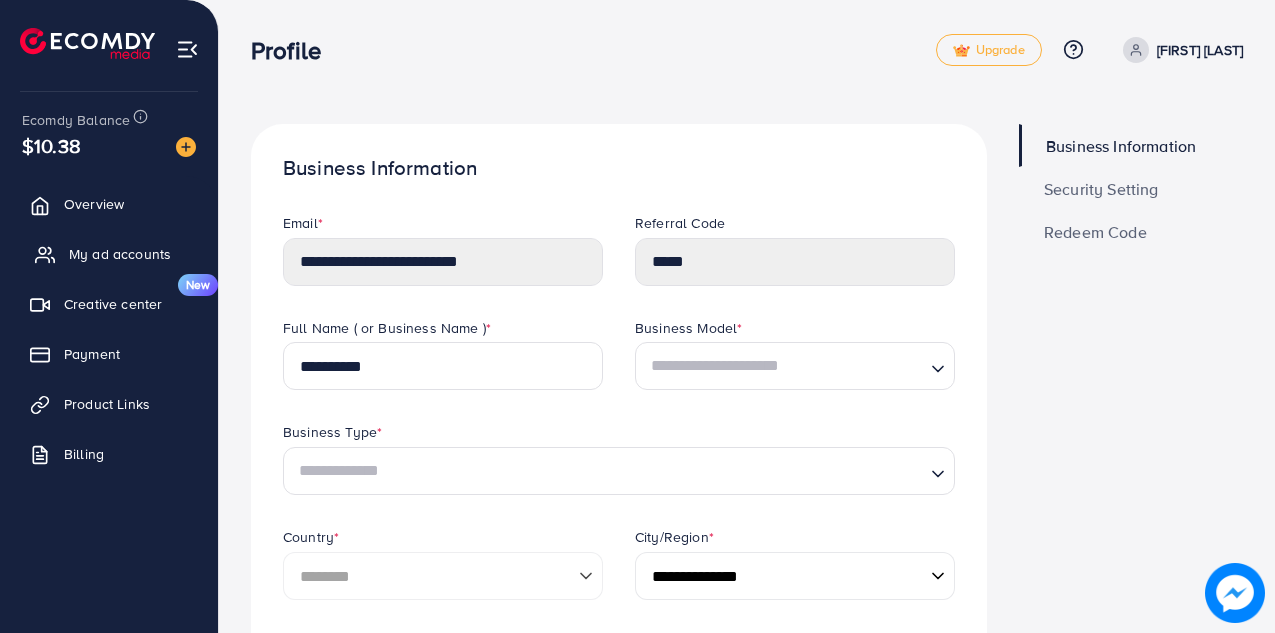 scroll, scrollTop: 0, scrollLeft: 0, axis: both 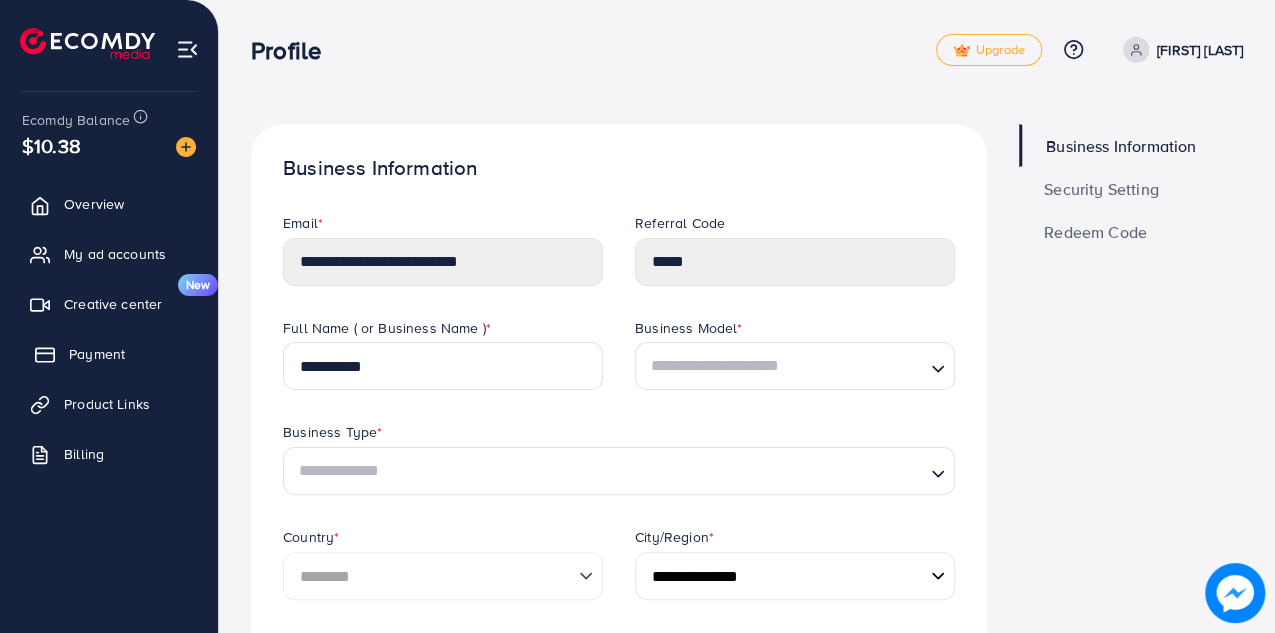 click on "Payment" at bounding box center (97, 354) 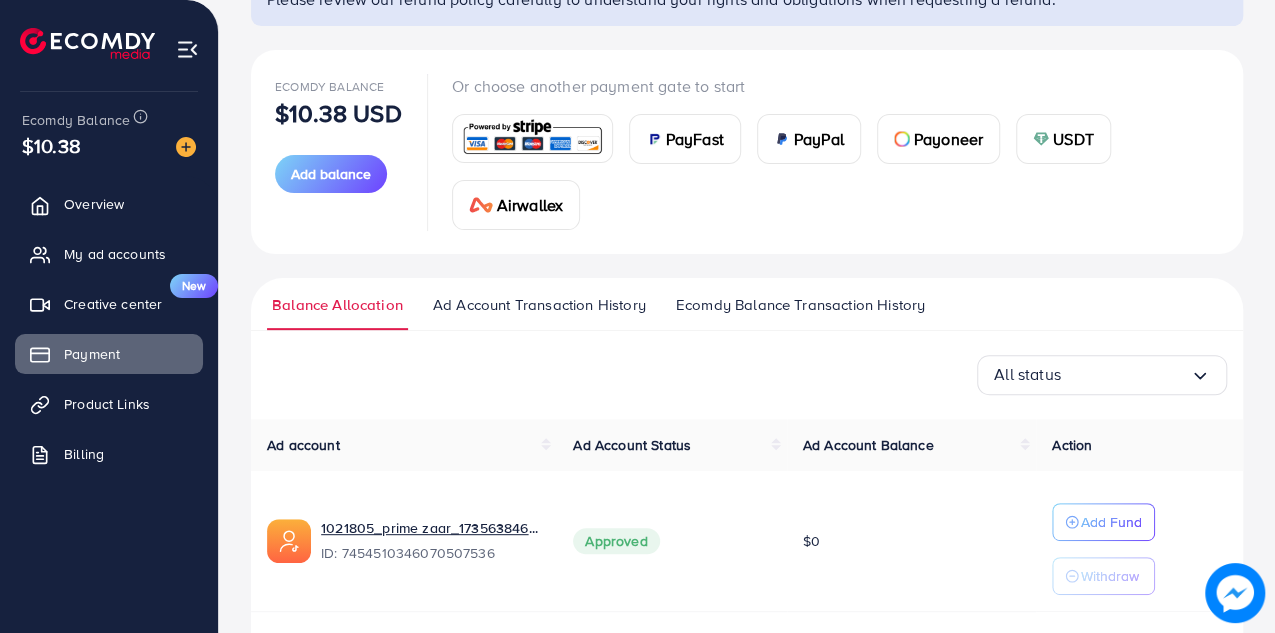 scroll, scrollTop: 190, scrollLeft: 0, axis: vertical 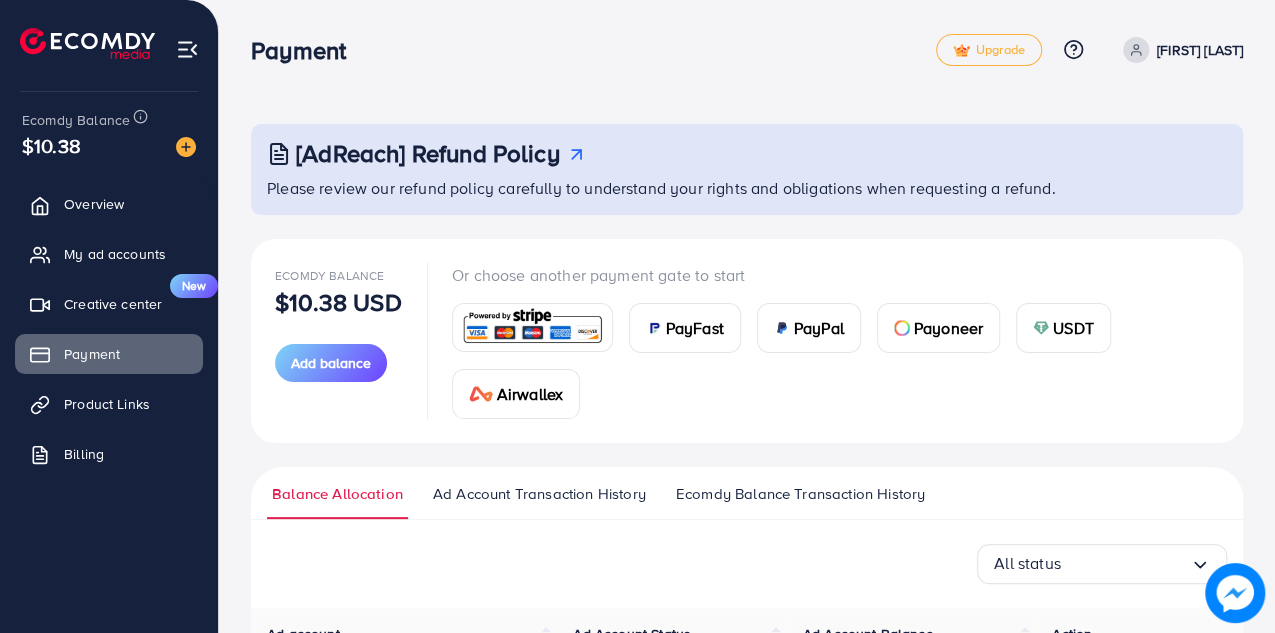click on "[FIRST] [LAST]" at bounding box center [1200, 50] 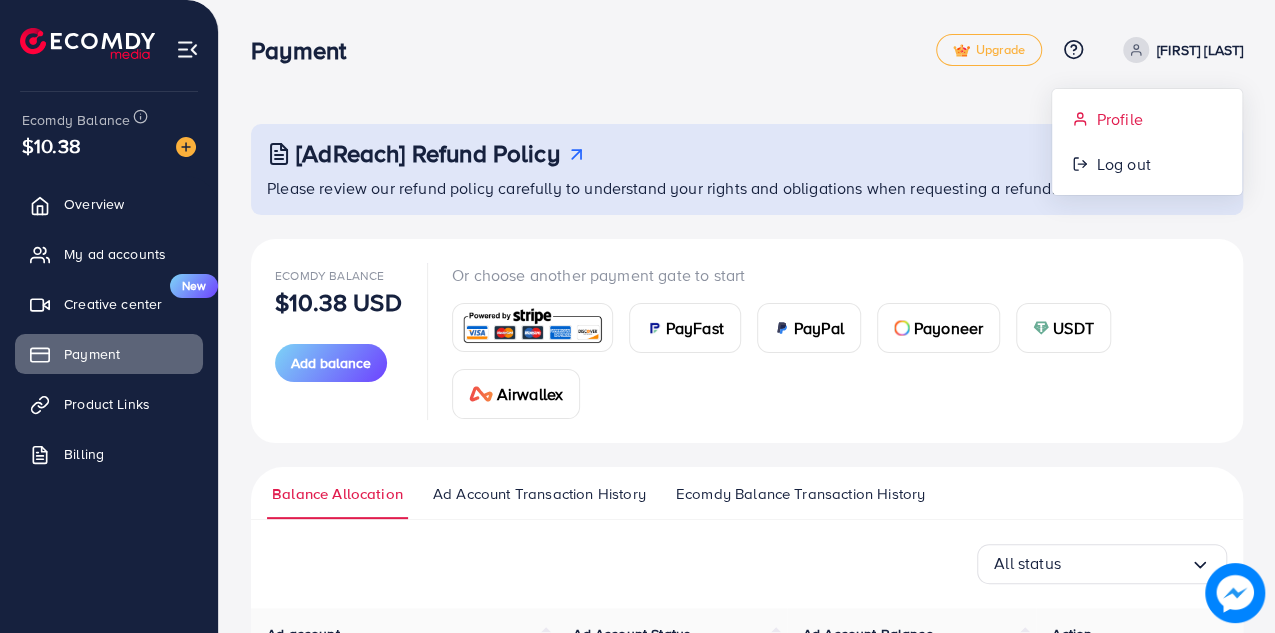 click on "Profile" at bounding box center (1119, 119) 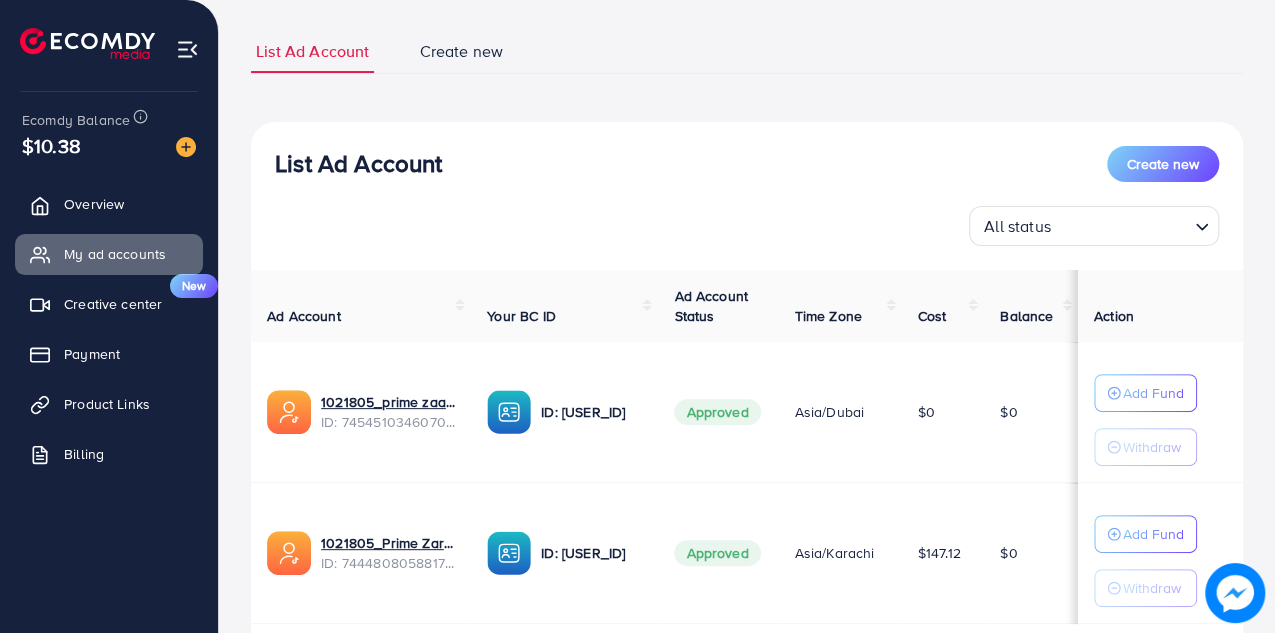 scroll, scrollTop: 0, scrollLeft: 0, axis: both 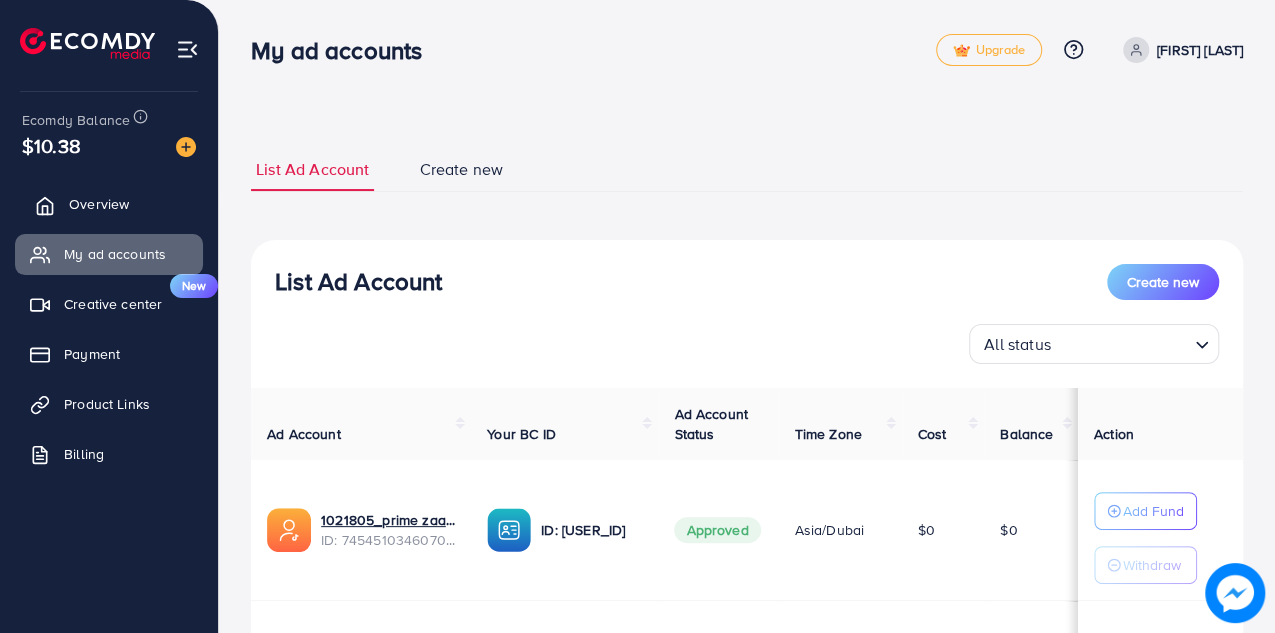 click on "Overview" at bounding box center [109, 204] 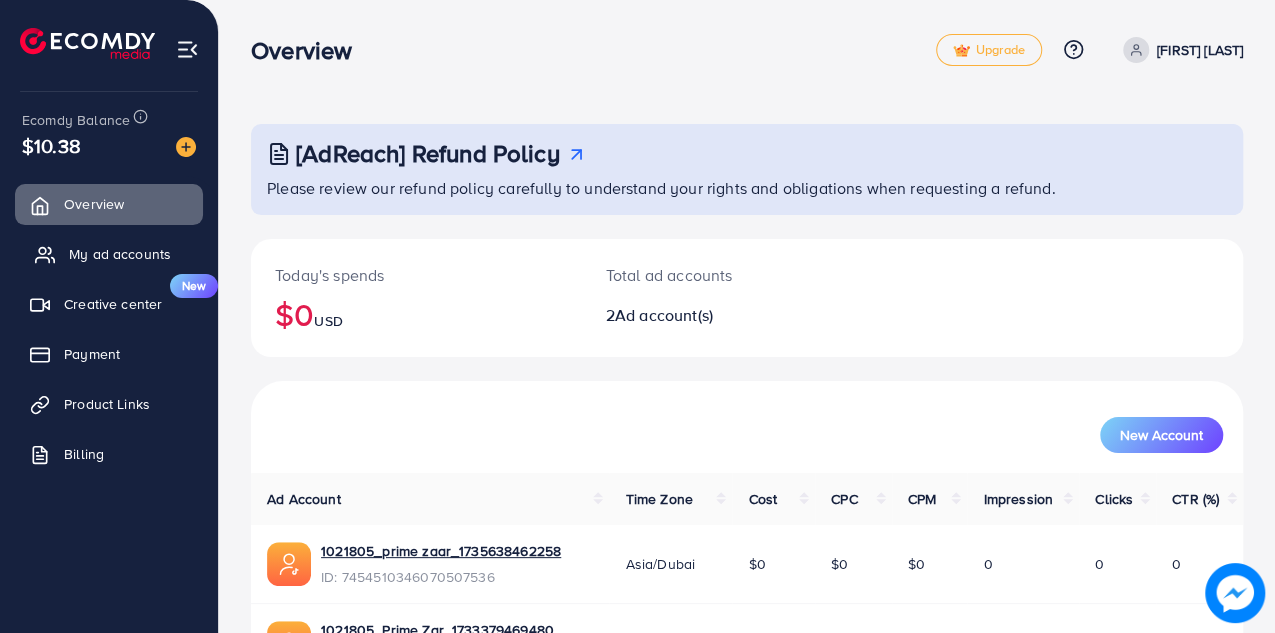 click on "My ad accounts" at bounding box center [120, 254] 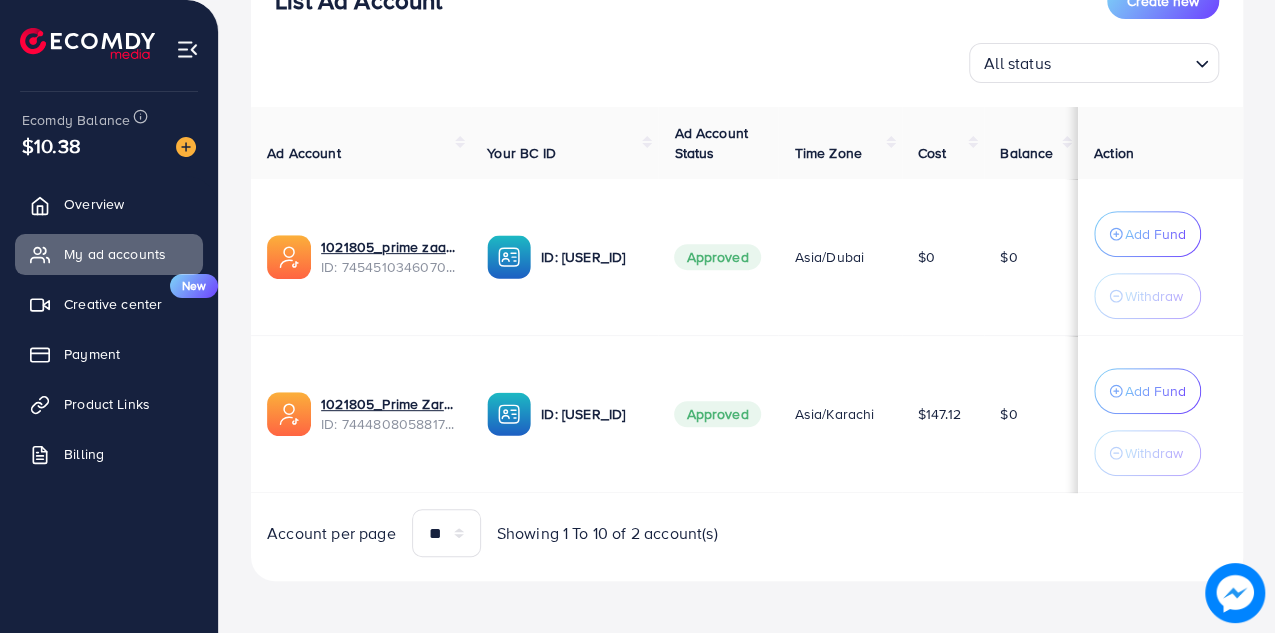 scroll, scrollTop: 0, scrollLeft: 0, axis: both 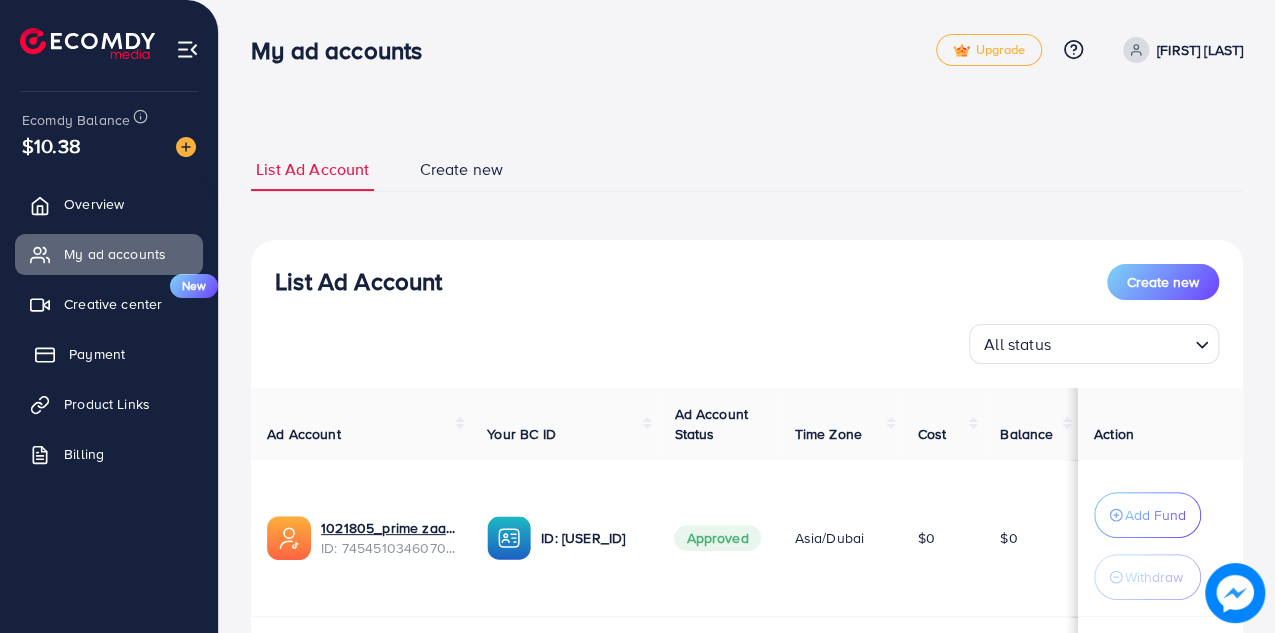 click on "Payment" at bounding box center (97, 354) 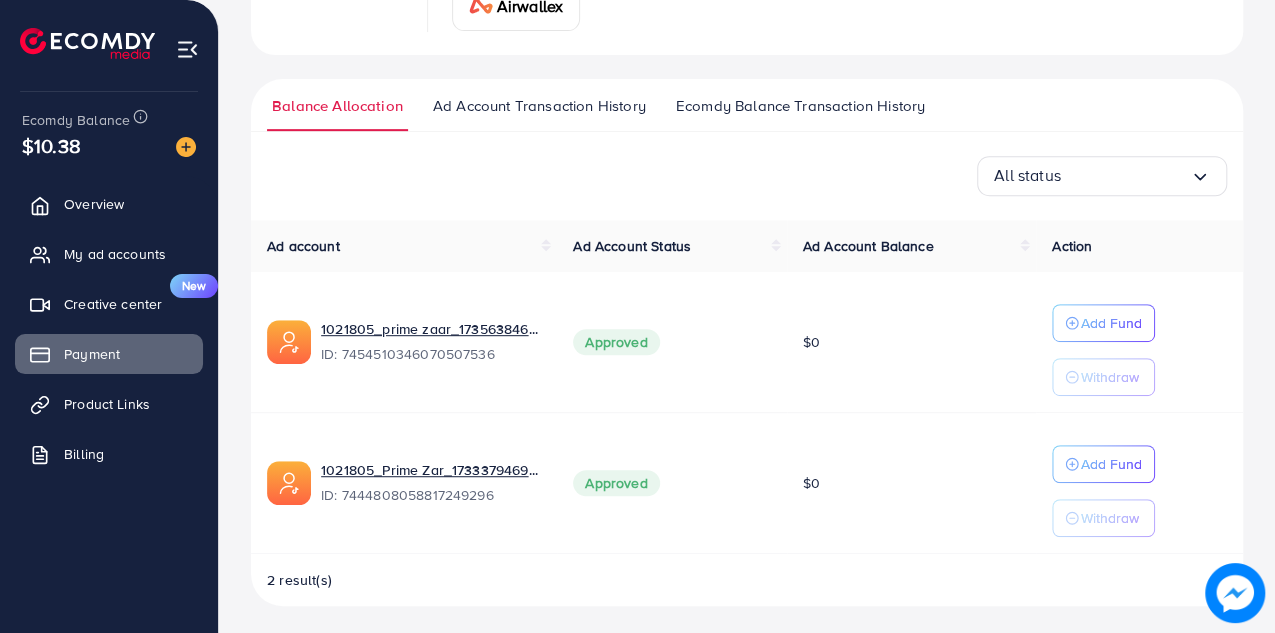 scroll, scrollTop: 0, scrollLeft: 0, axis: both 